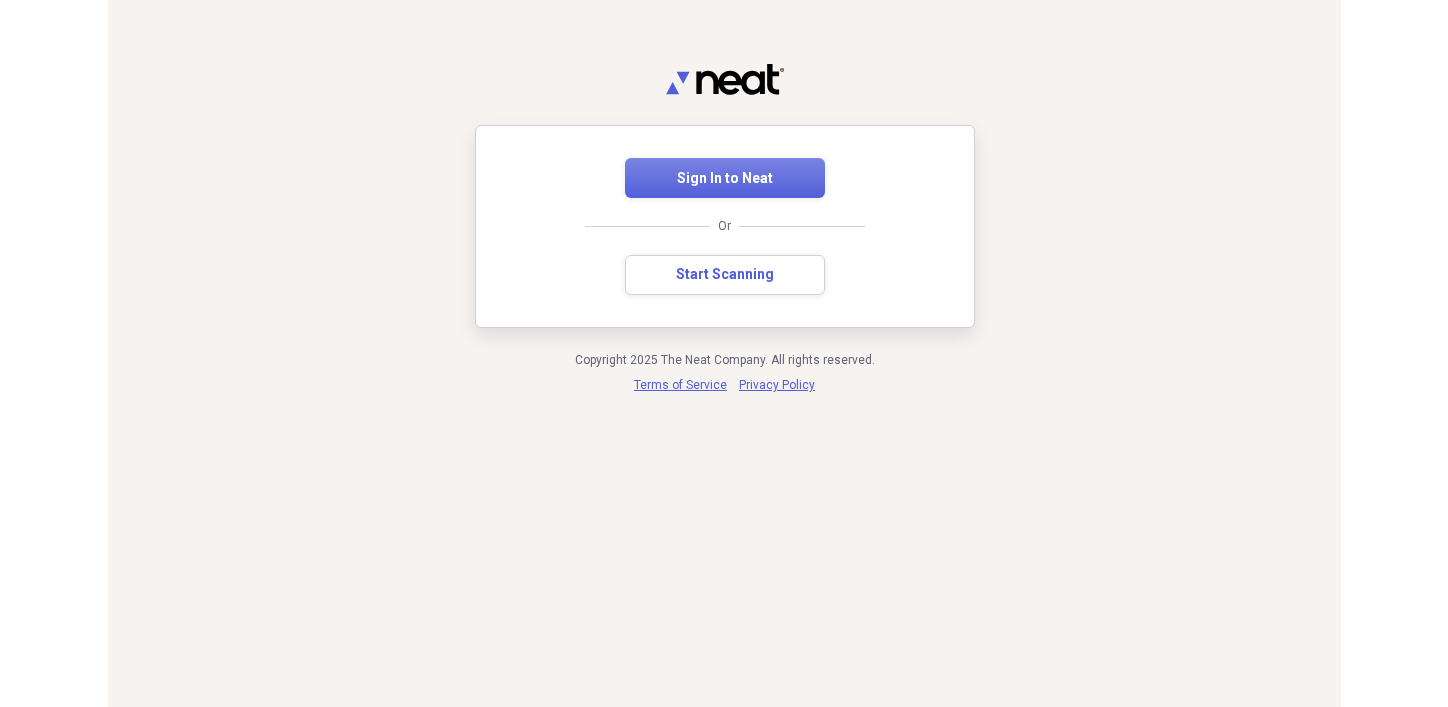 scroll, scrollTop: 0, scrollLeft: 0, axis: both 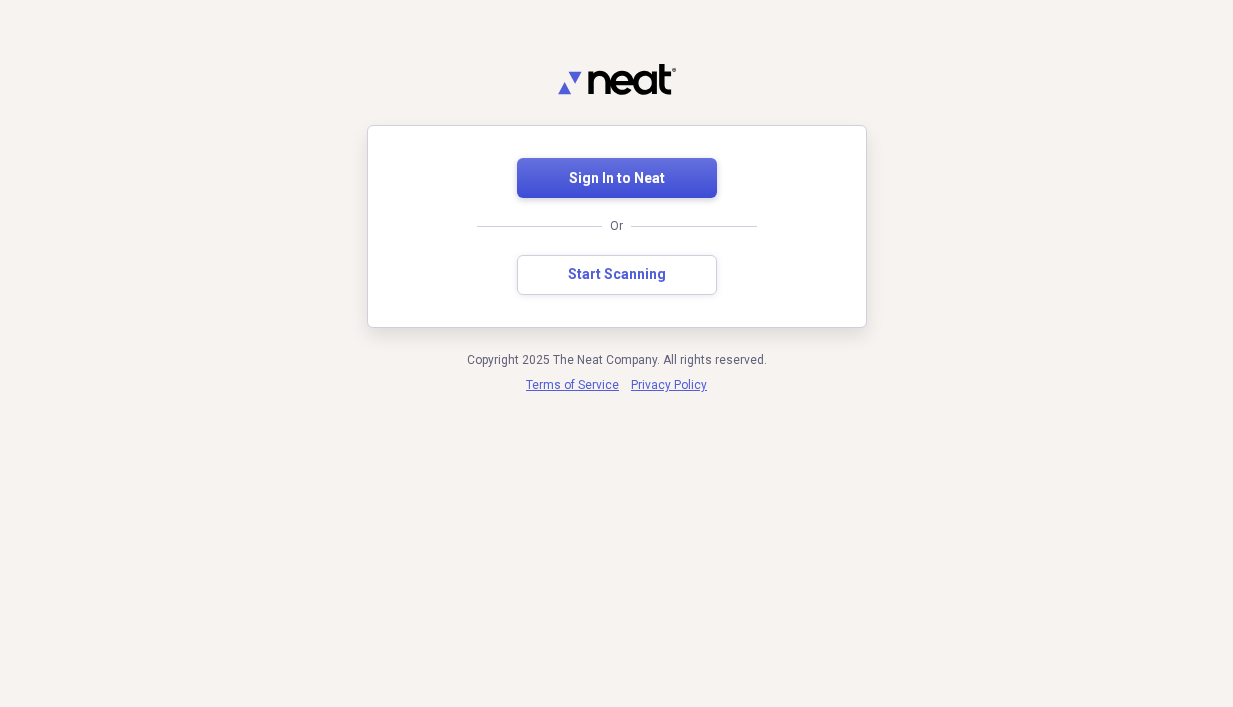 click on "Sign In to Neat" at bounding box center [617, 179] 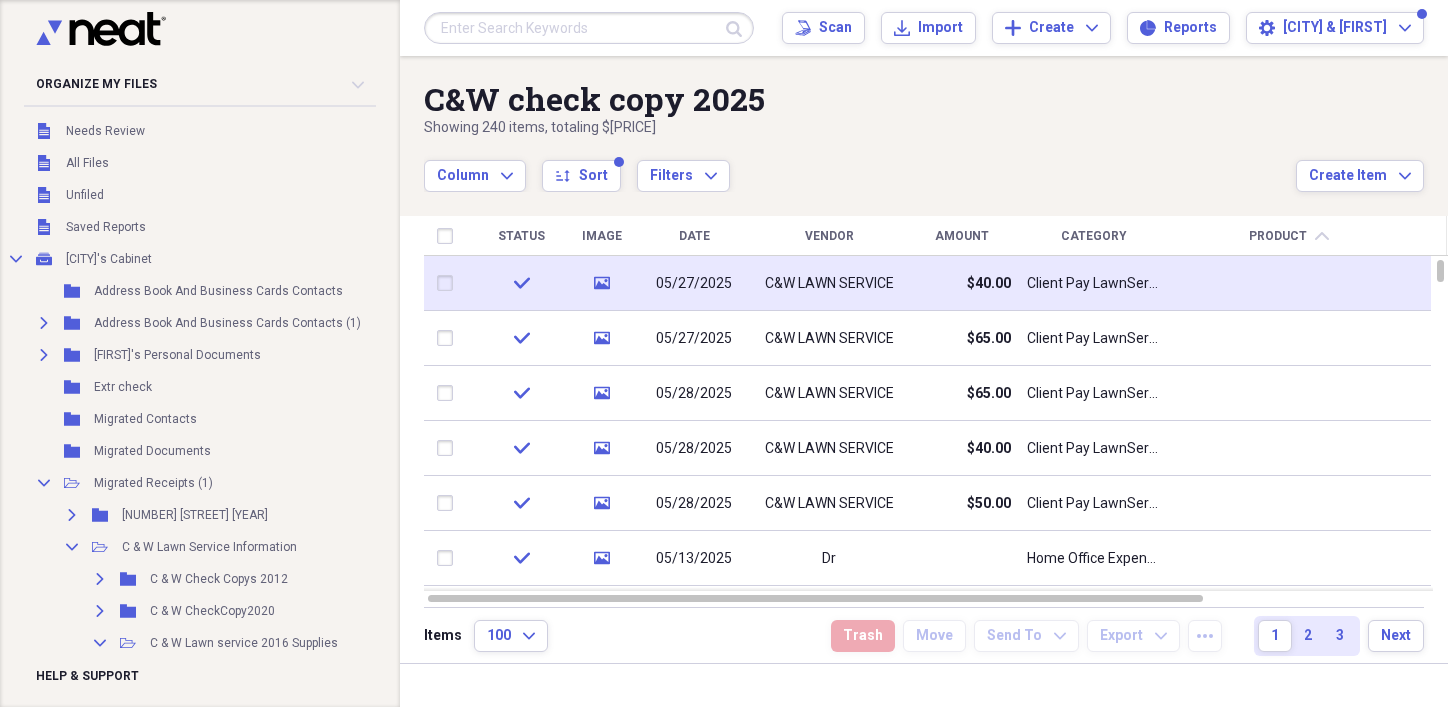 click on "C&W LAWN SERVICE" at bounding box center [829, 283] 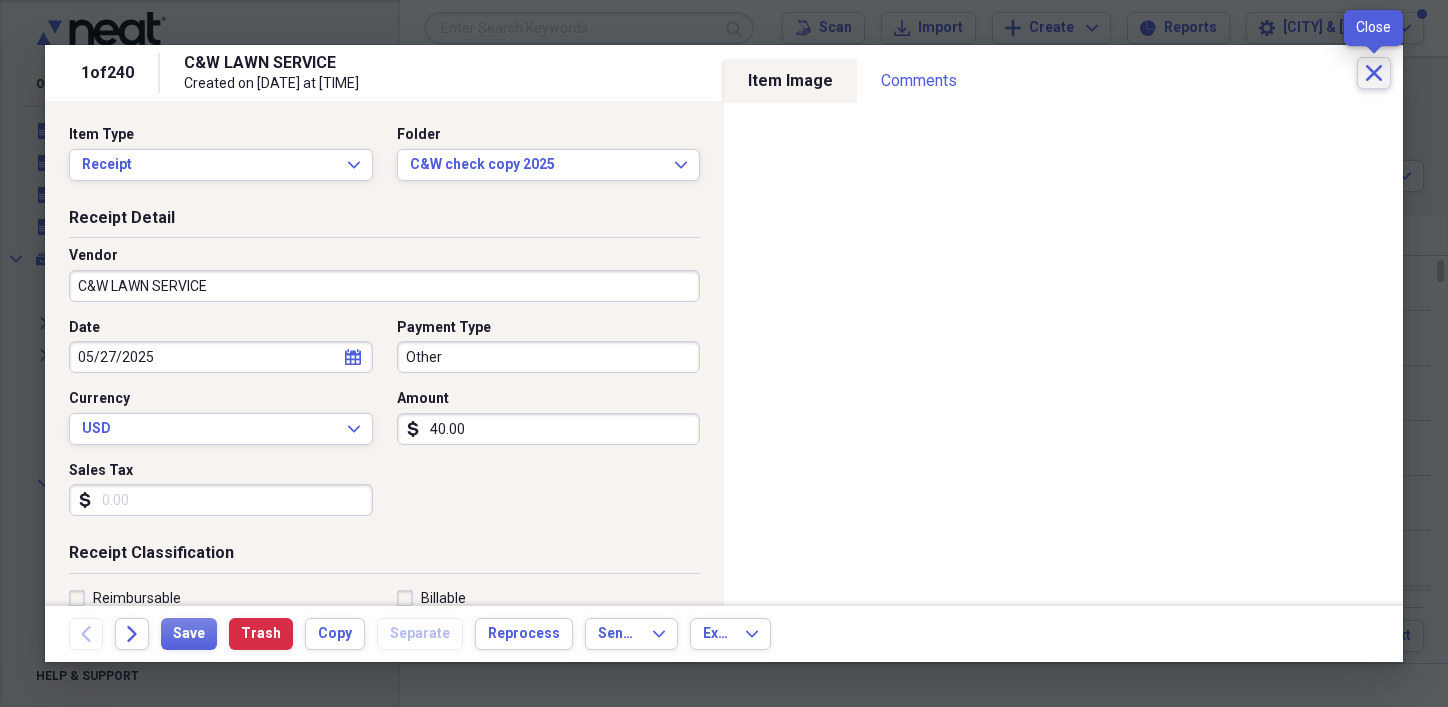 click on "Close" at bounding box center [1374, 73] 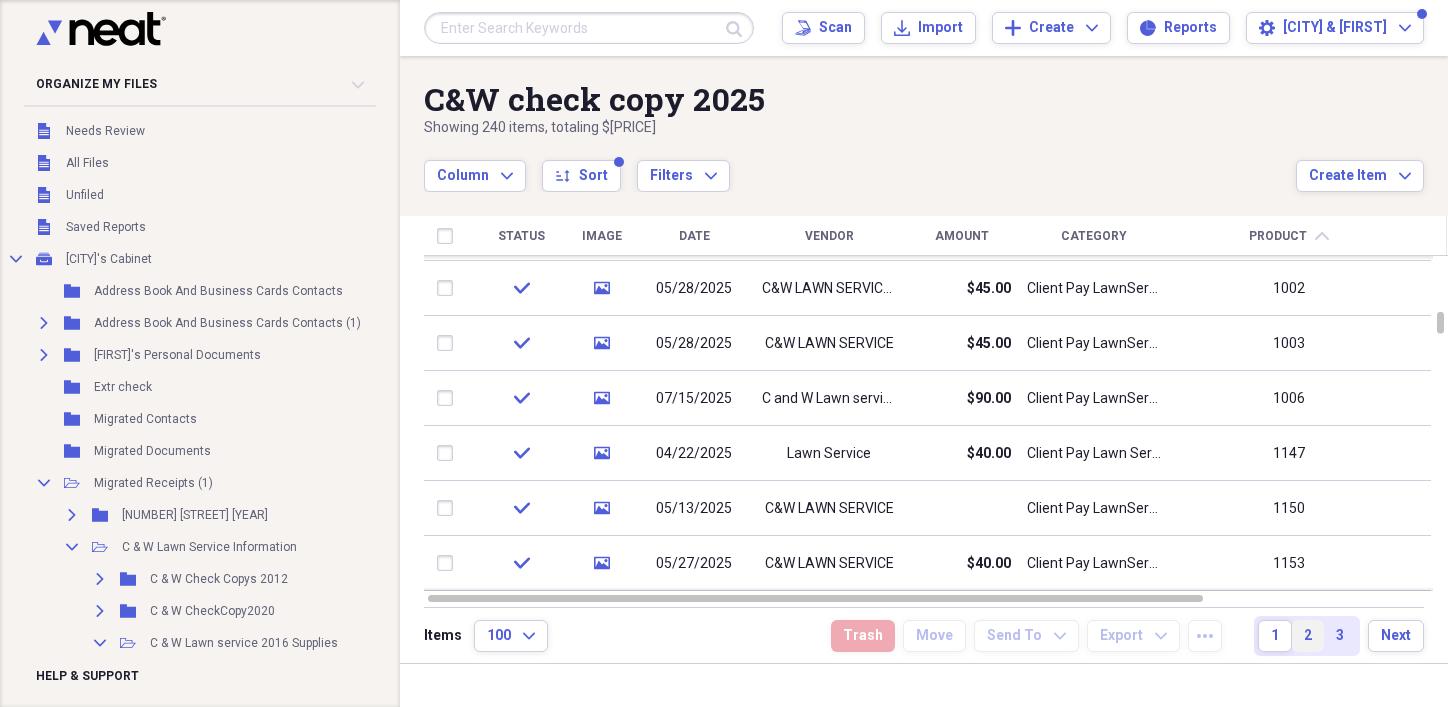 click on "2" at bounding box center (1308, 636) 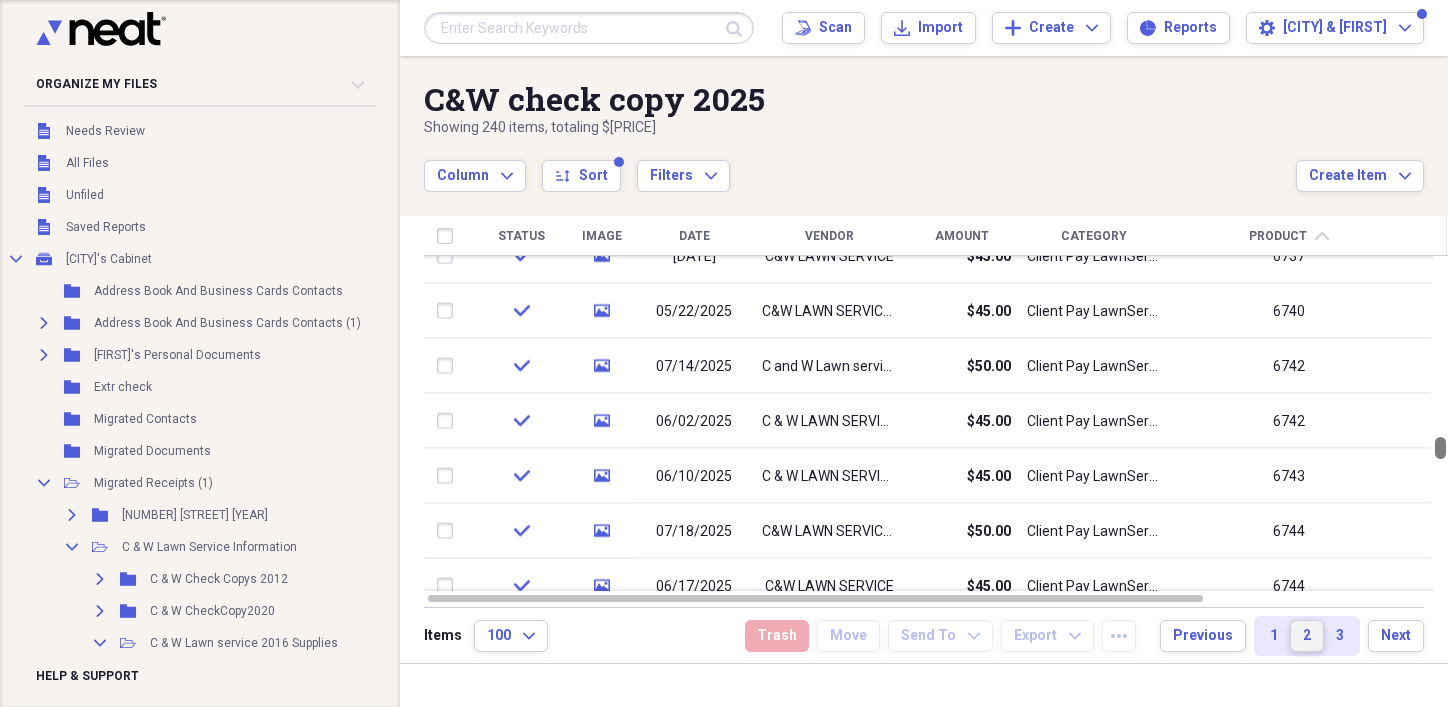 drag, startPoint x: 1439, startPoint y: 268, endPoint x: 1442, endPoint y: 530, distance: 262.01718 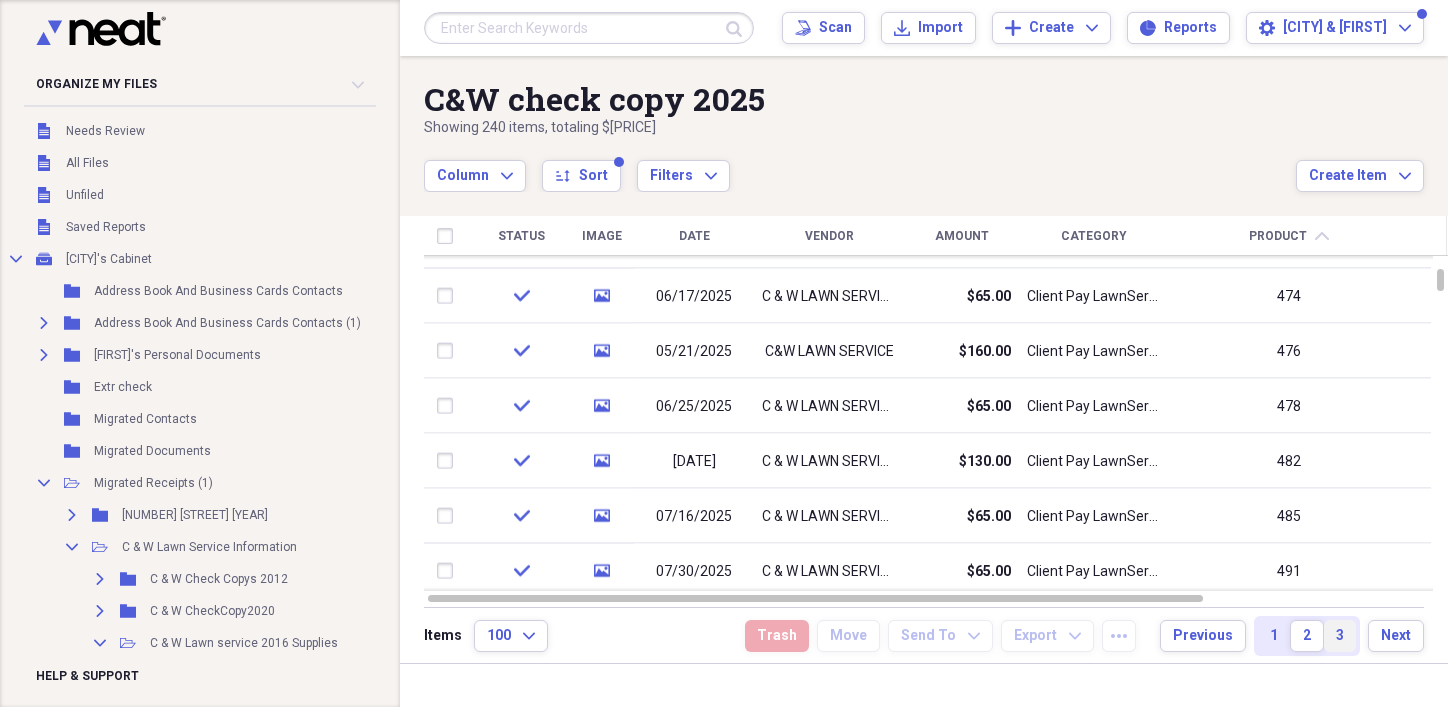 click on "3" at bounding box center [1340, 636] 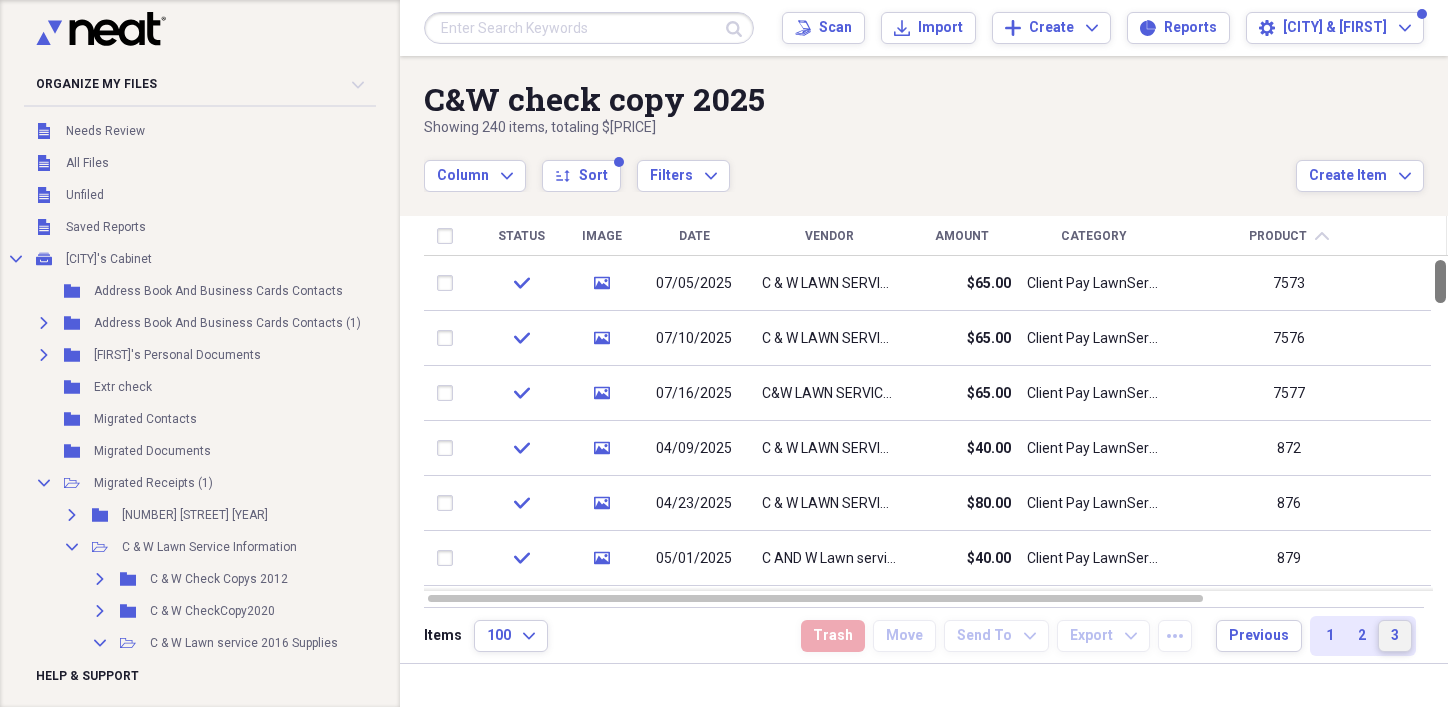 drag, startPoint x: 1437, startPoint y: 276, endPoint x: 1439, endPoint y: 333, distance: 57.035076 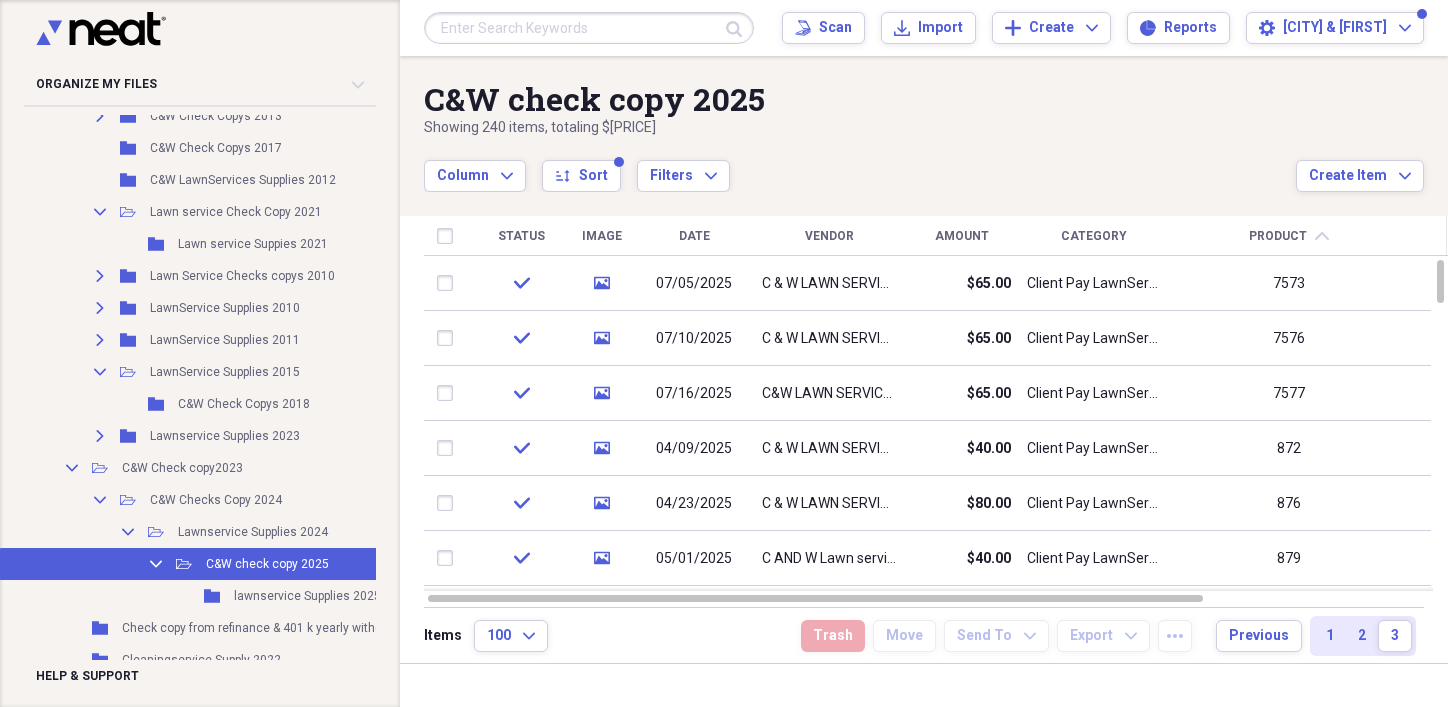 scroll, scrollTop: 785, scrollLeft: 0, axis: vertical 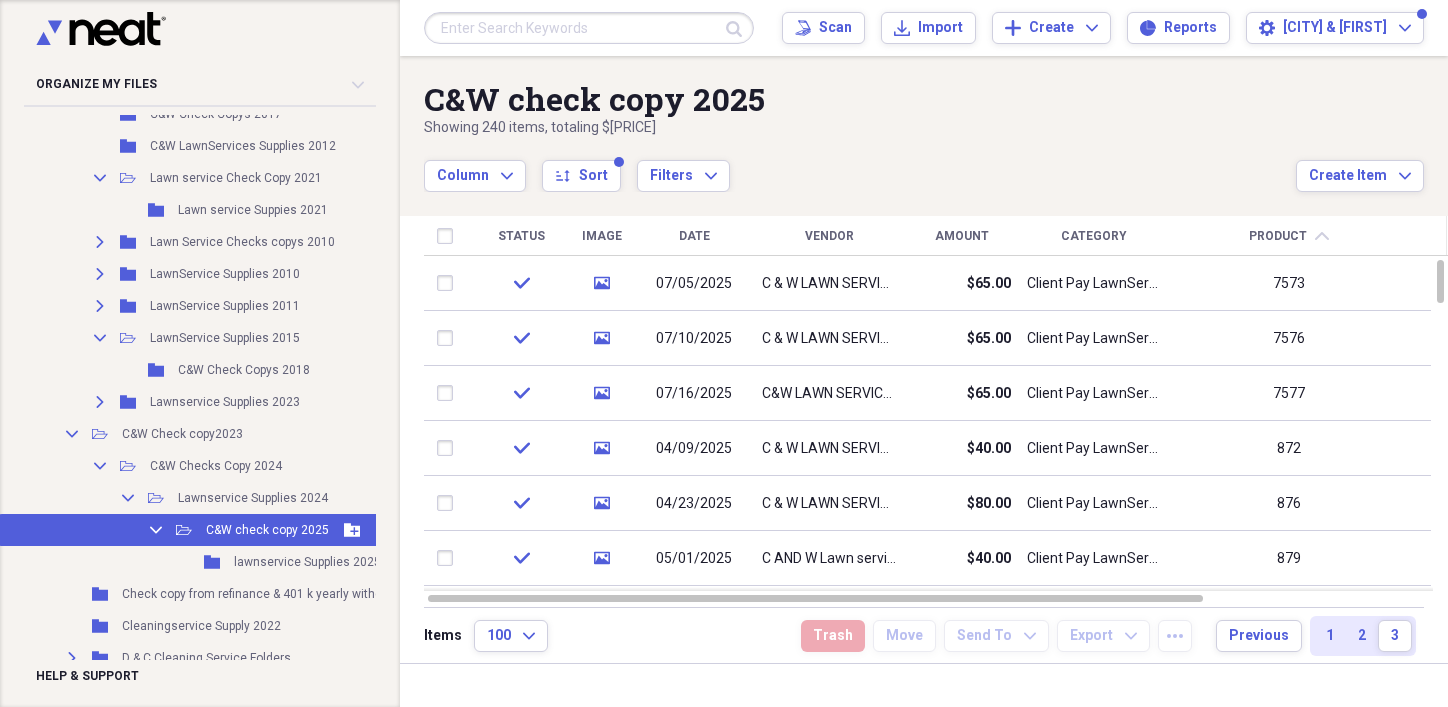 click on "C&W check copy 2025" at bounding box center [267, 530] 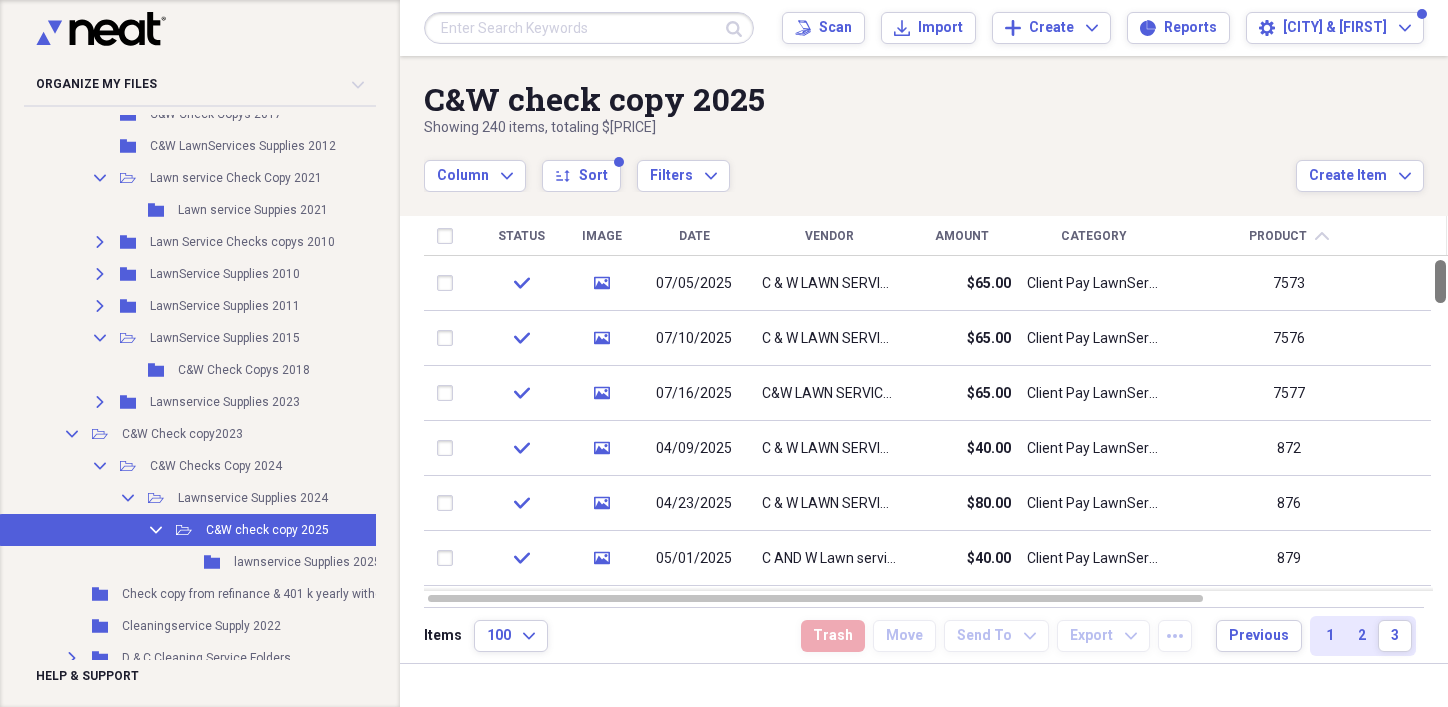 drag, startPoint x: 1439, startPoint y: 281, endPoint x: 1440, endPoint y: 321, distance: 40.012497 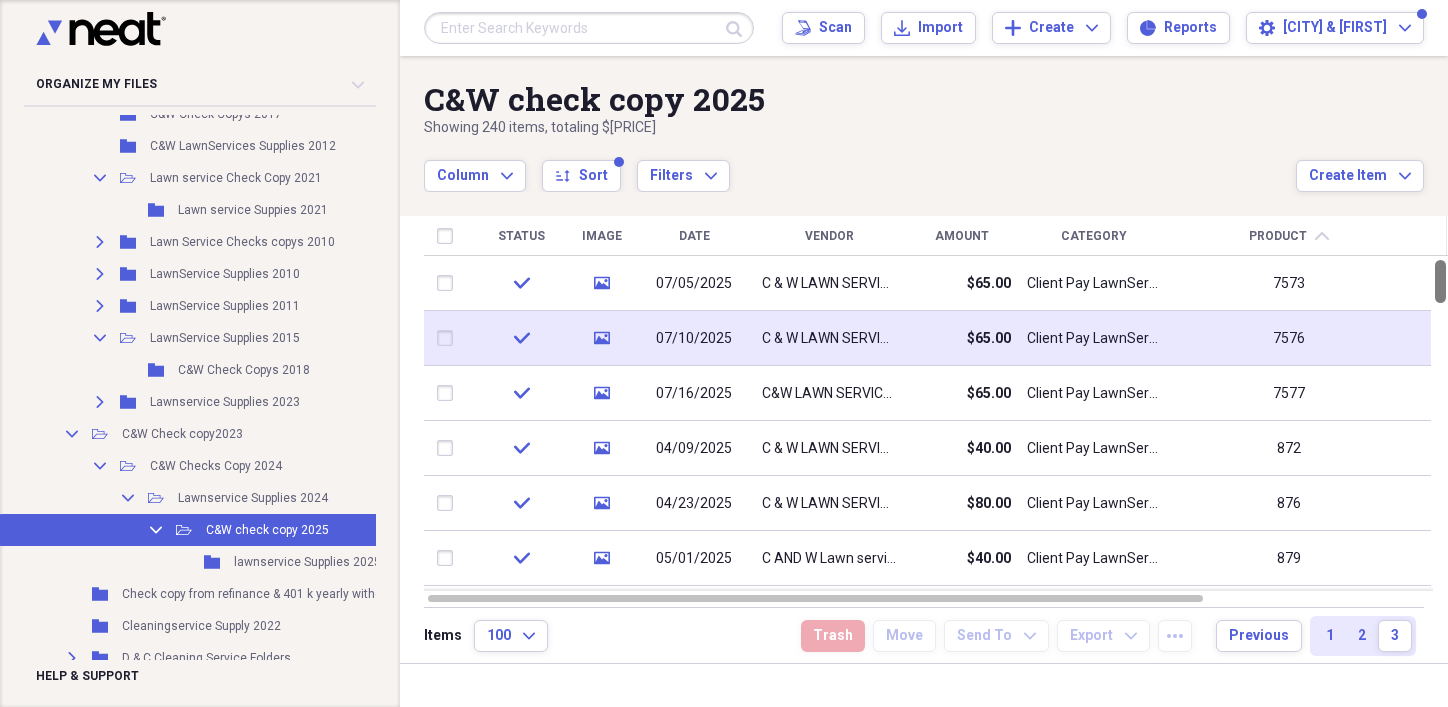 drag, startPoint x: 1438, startPoint y: 293, endPoint x: 1430, endPoint y: 345, distance: 52.611786 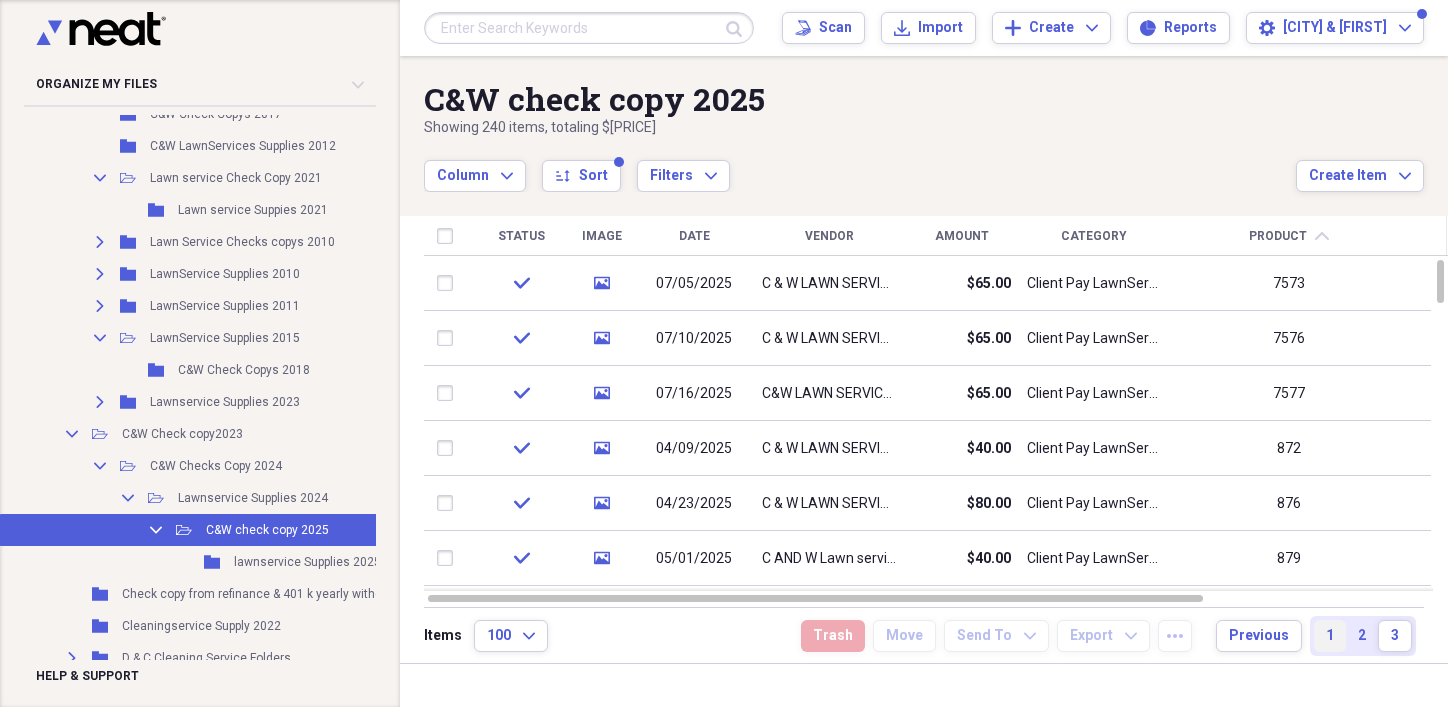 click on "1" at bounding box center (1330, 636) 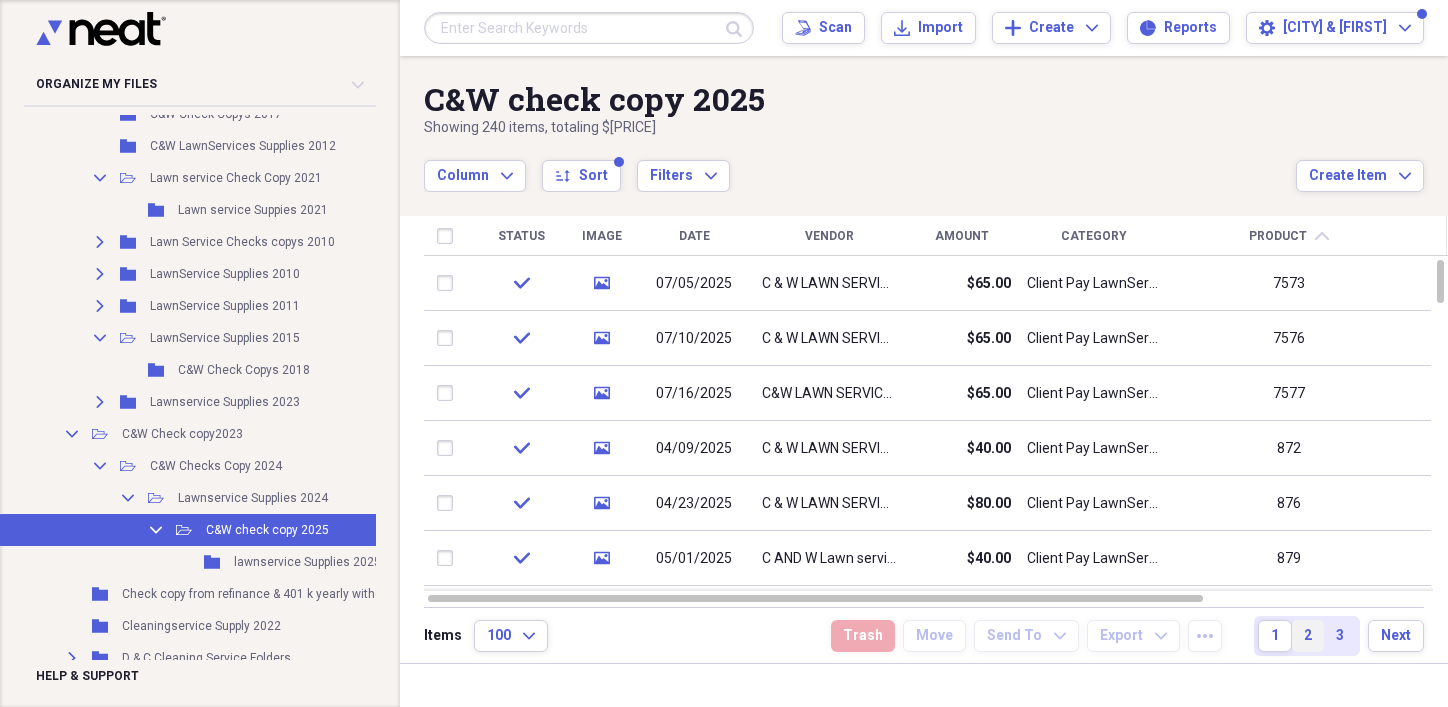 click on "2" at bounding box center [1308, 636] 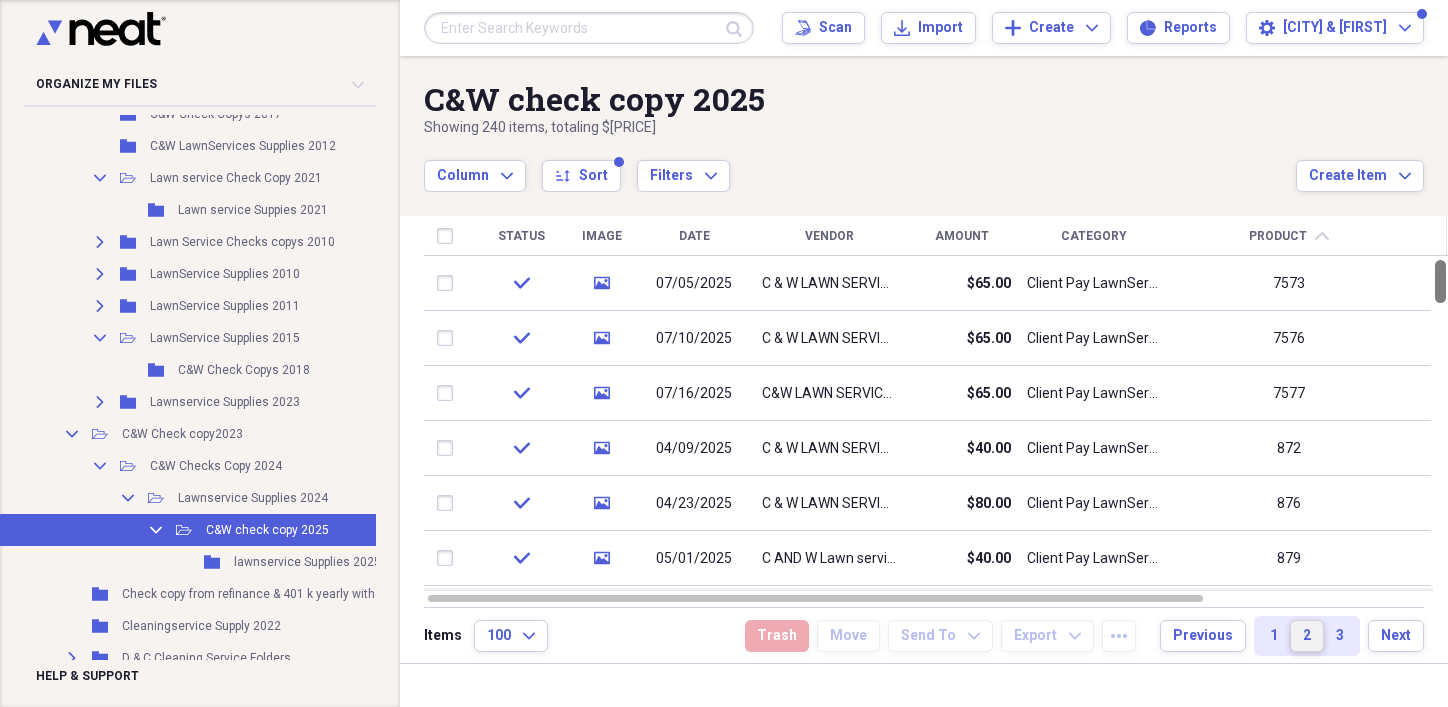 drag, startPoint x: 1440, startPoint y: 279, endPoint x: 1438, endPoint y: 343, distance: 64.03124 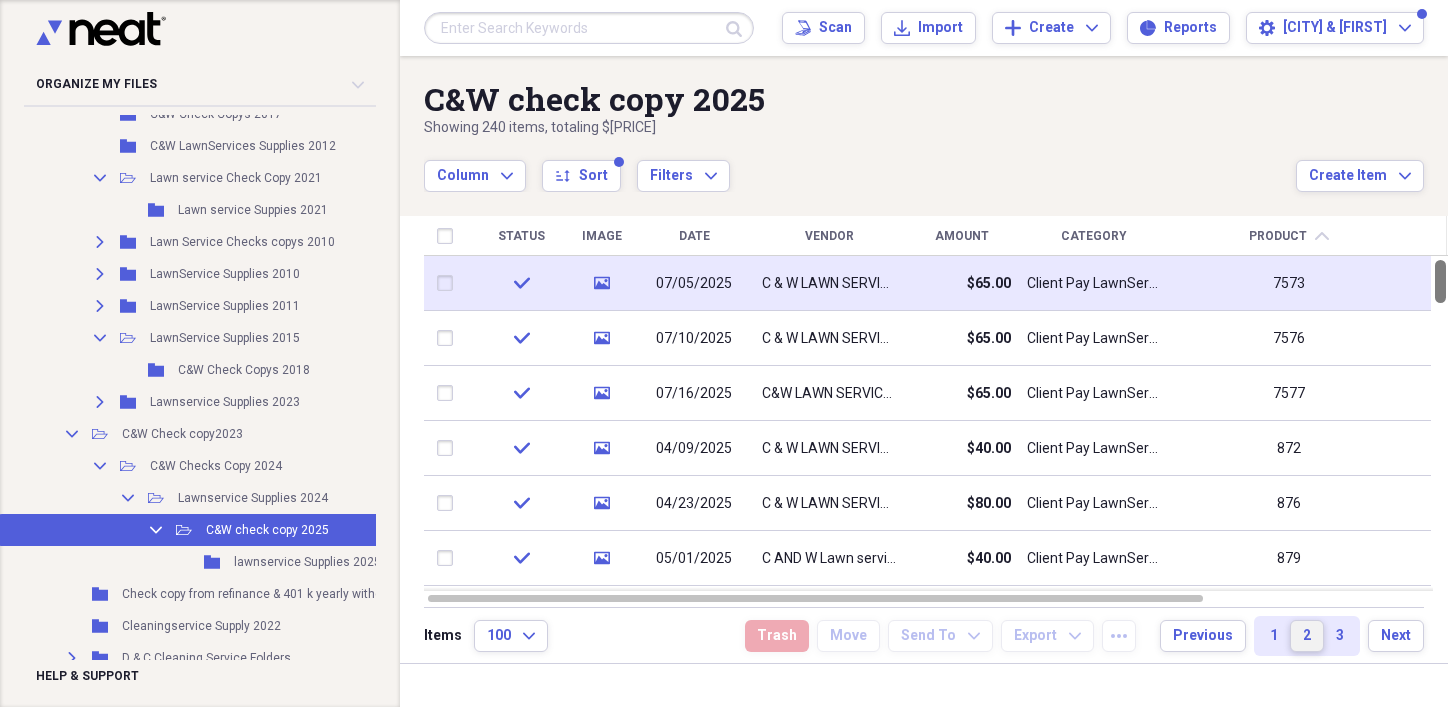 drag, startPoint x: 1441, startPoint y: 287, endPoint x: 1426, endPoint y: 258, distance: 32.649654 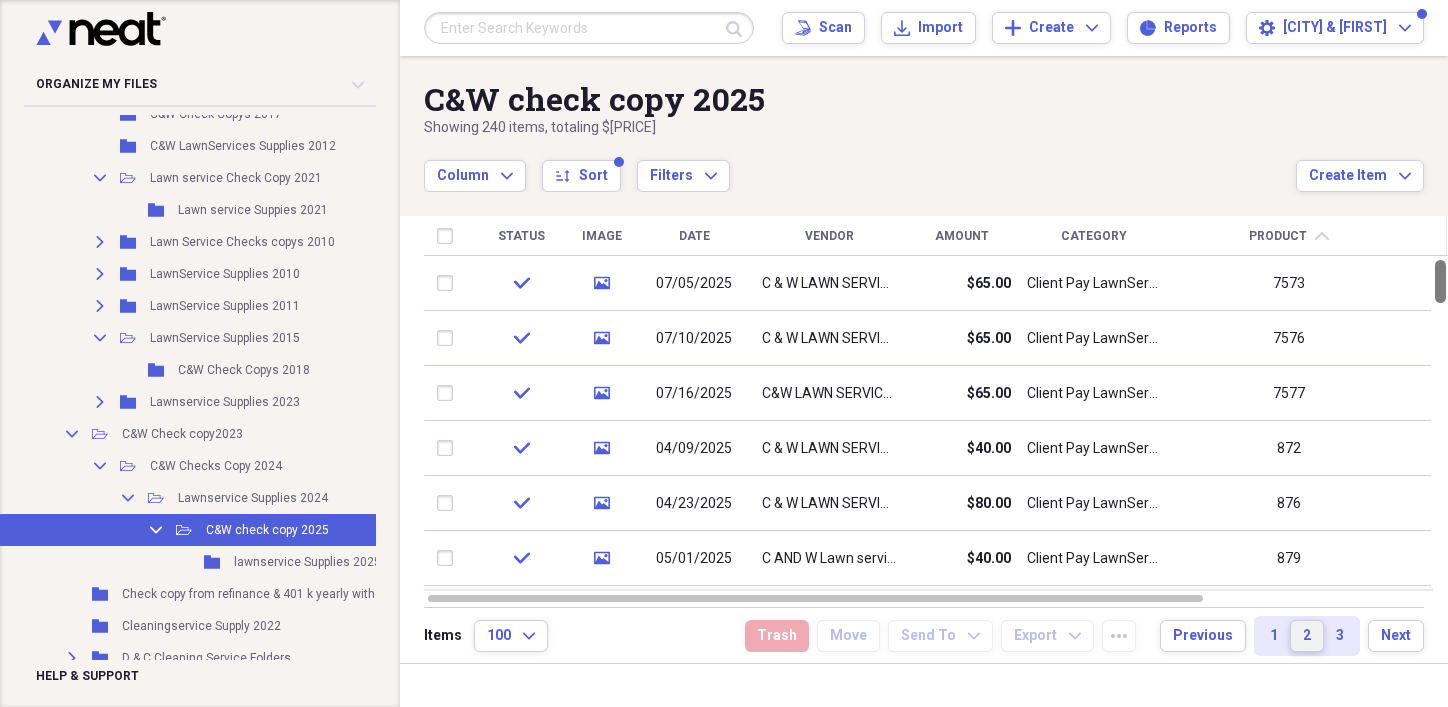 drag, startPoint x: 1437, startPoint y: 274, endPoint x: 1434, endPoint y: 353, distance: 79.05694 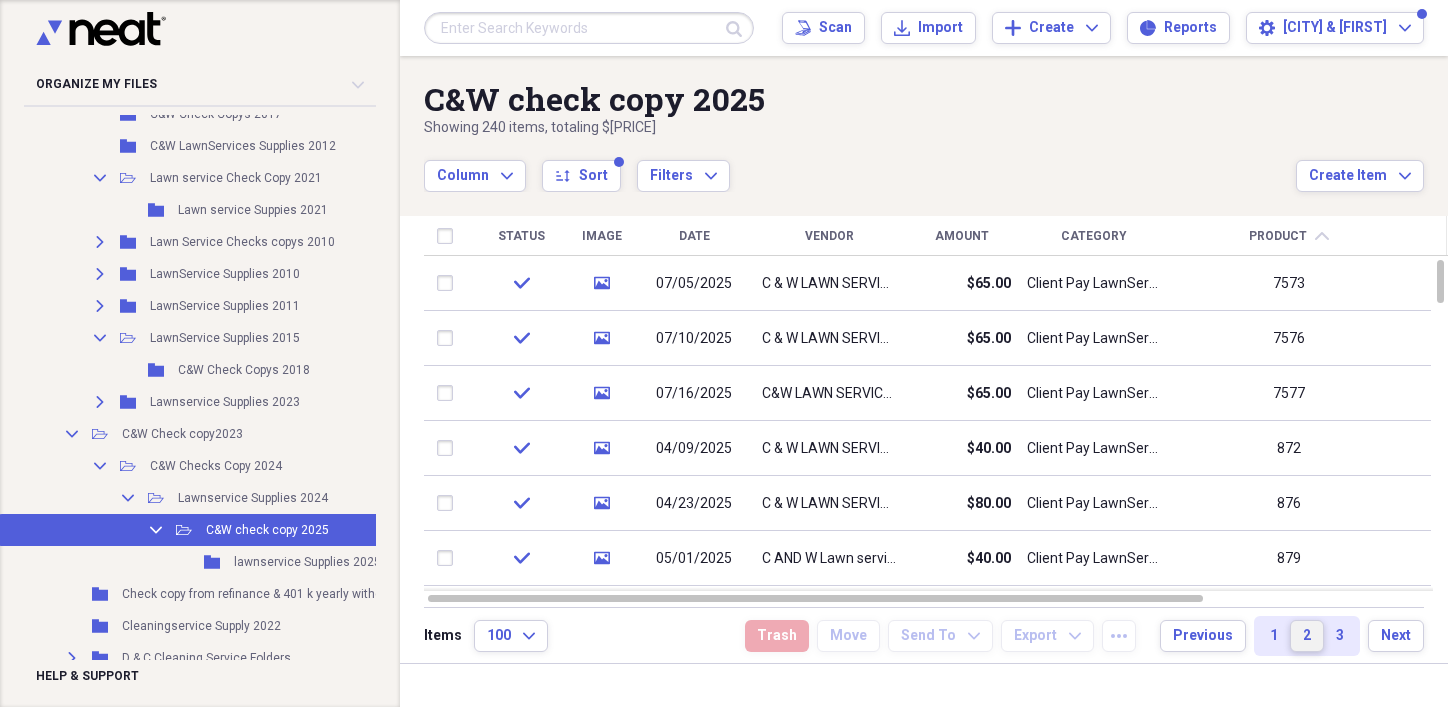 click on "2" at bounding box center (1307, 636) 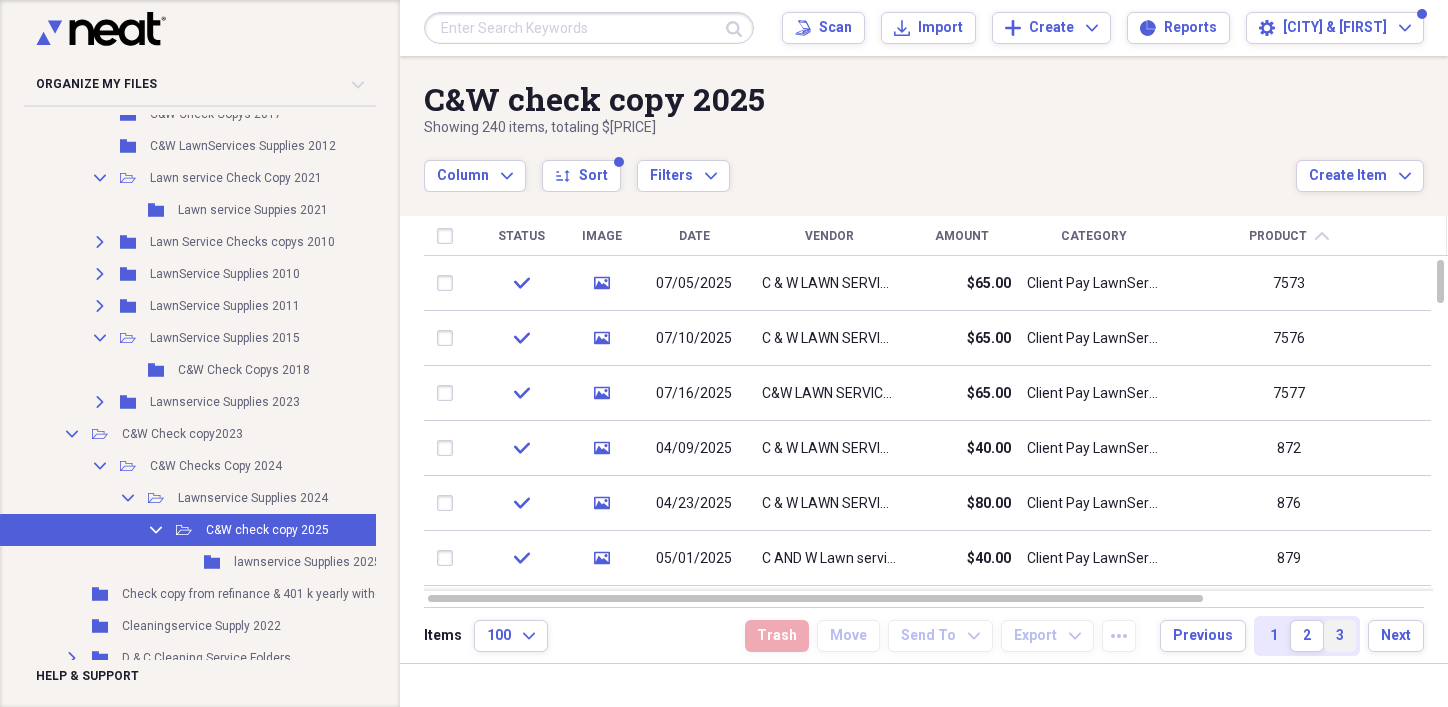click on "3" at bounding box center (1340, 636) 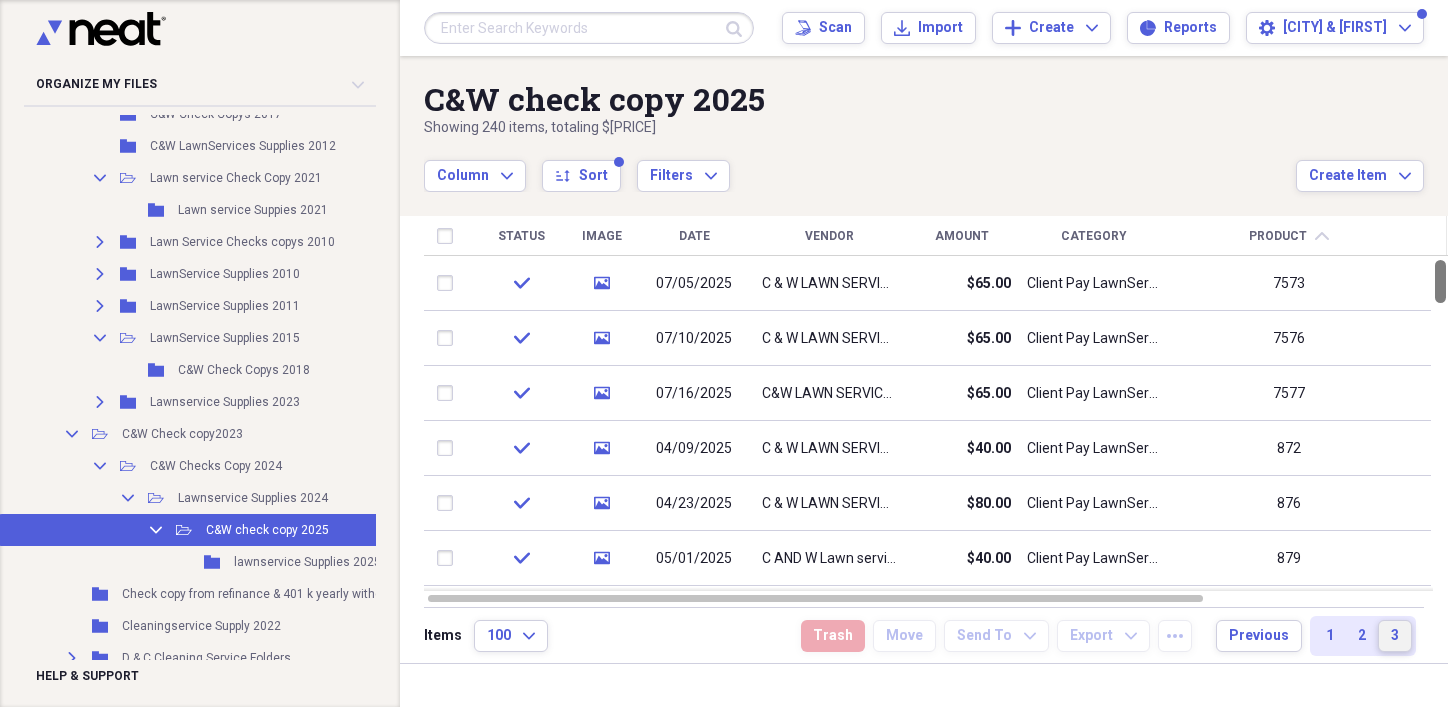 drag, startPoint x: 1437, startPoint y: 283, endPoint x: 1438, endPoint y: 388, distance: 105.00476 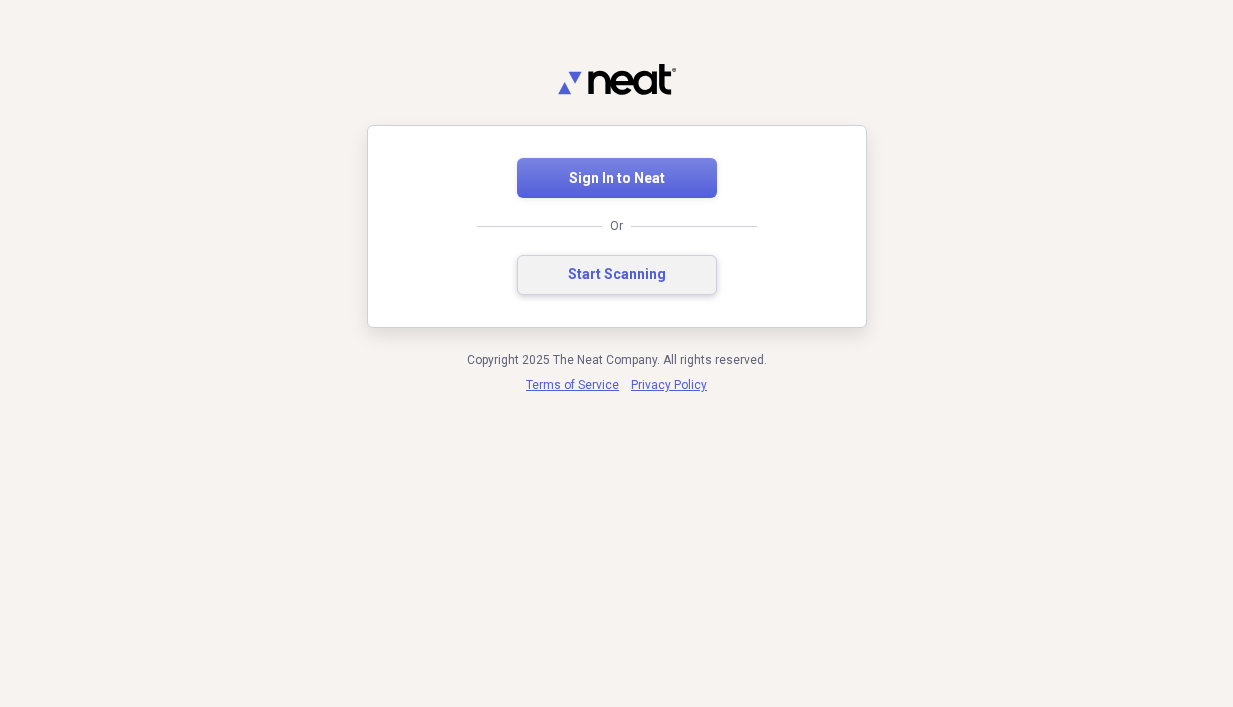 scroll, scrollTop: 0, scrollLeft: 0, axis: both 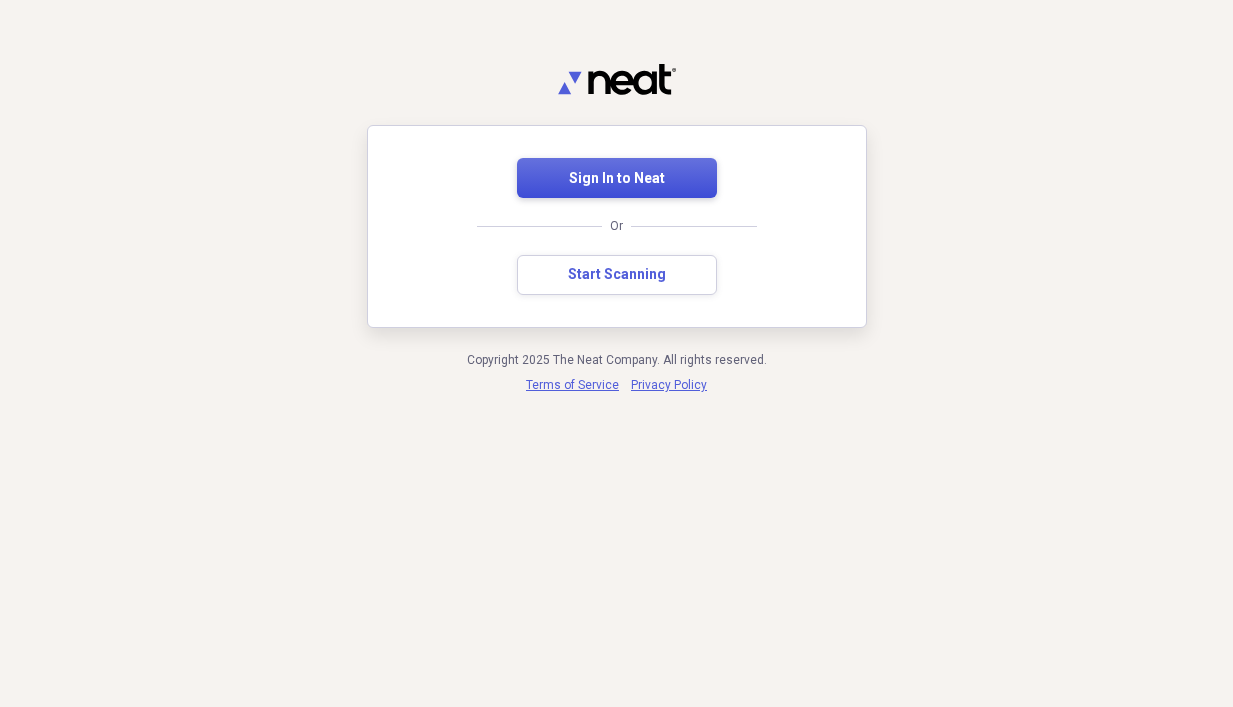 click on "Sign In to Neat" at bounding box center [617, 179] 